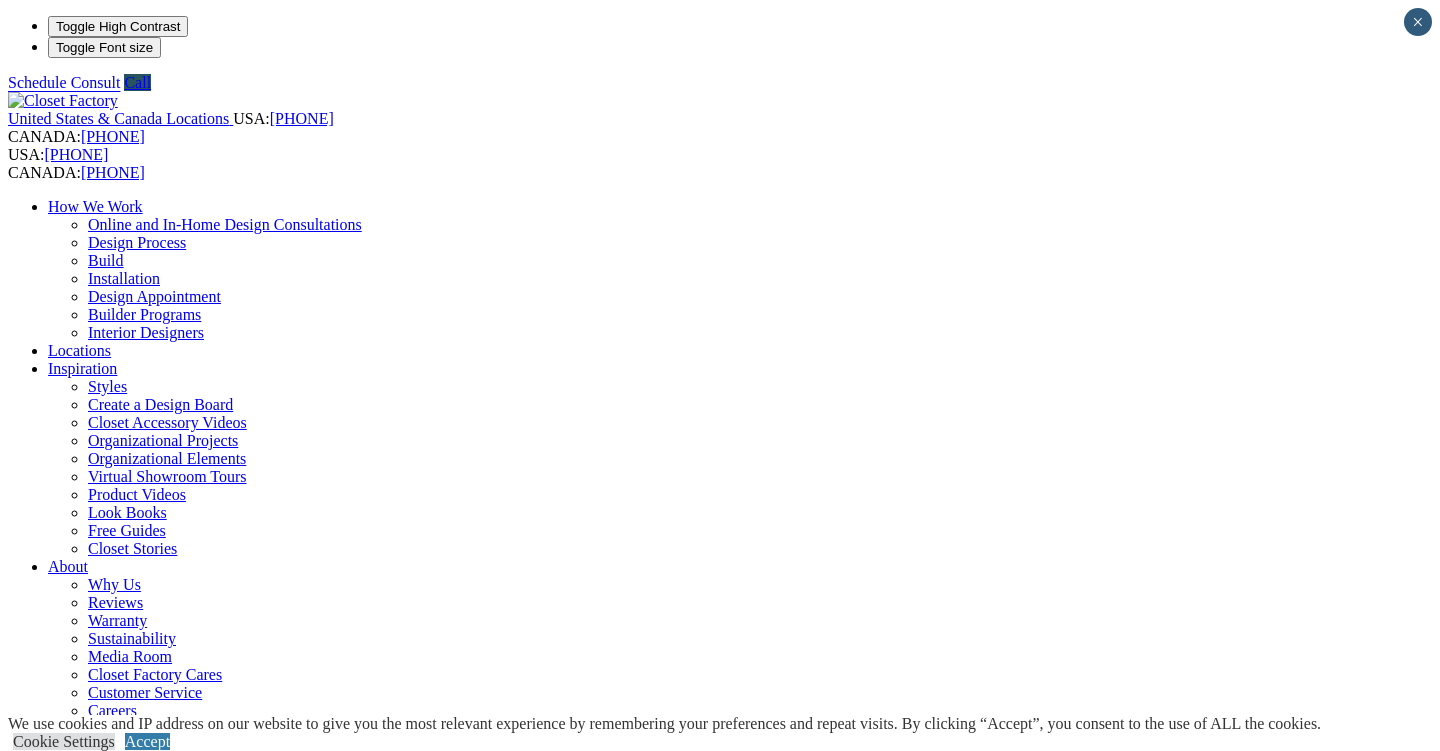 scroll, scrollTop: 0, scrollLeft: 0, axis: both 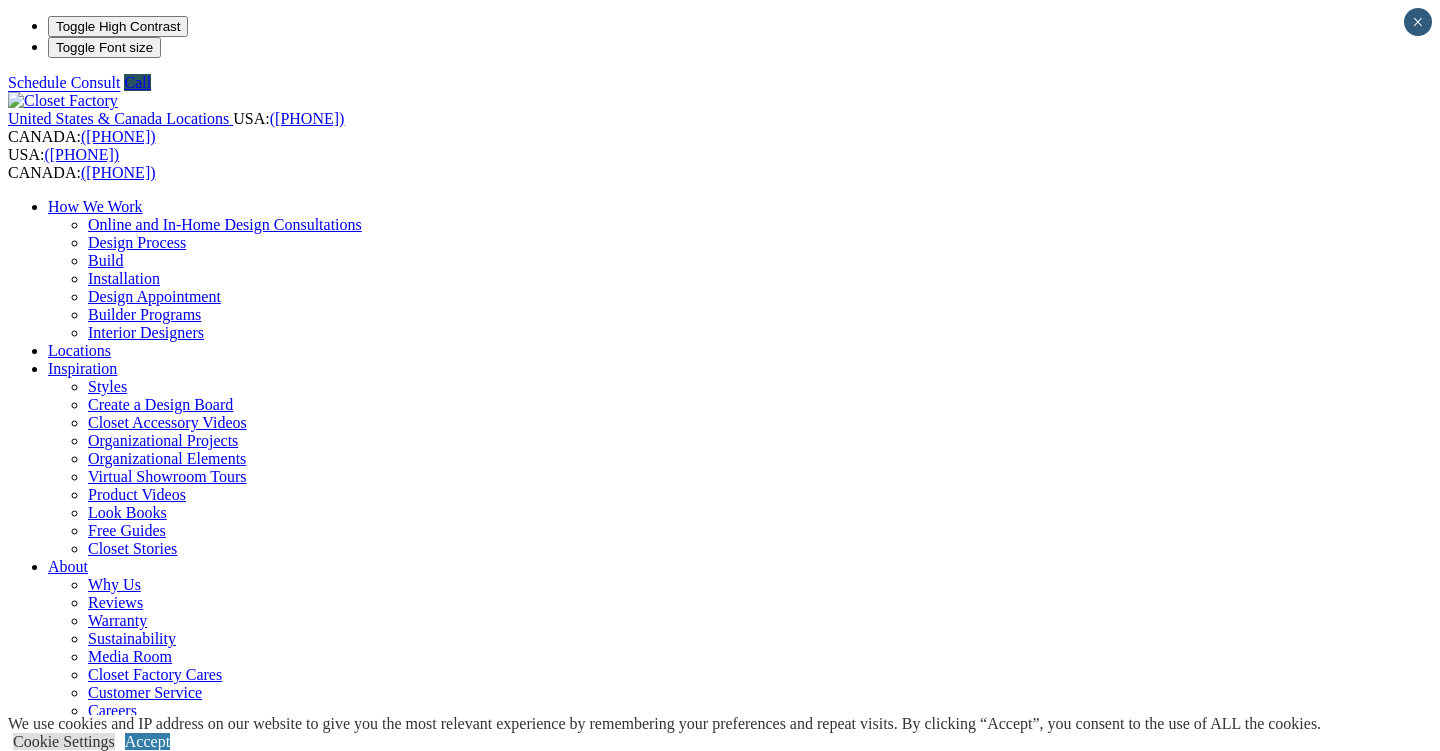 click on "First Name" at bounding box center [95, 1271] 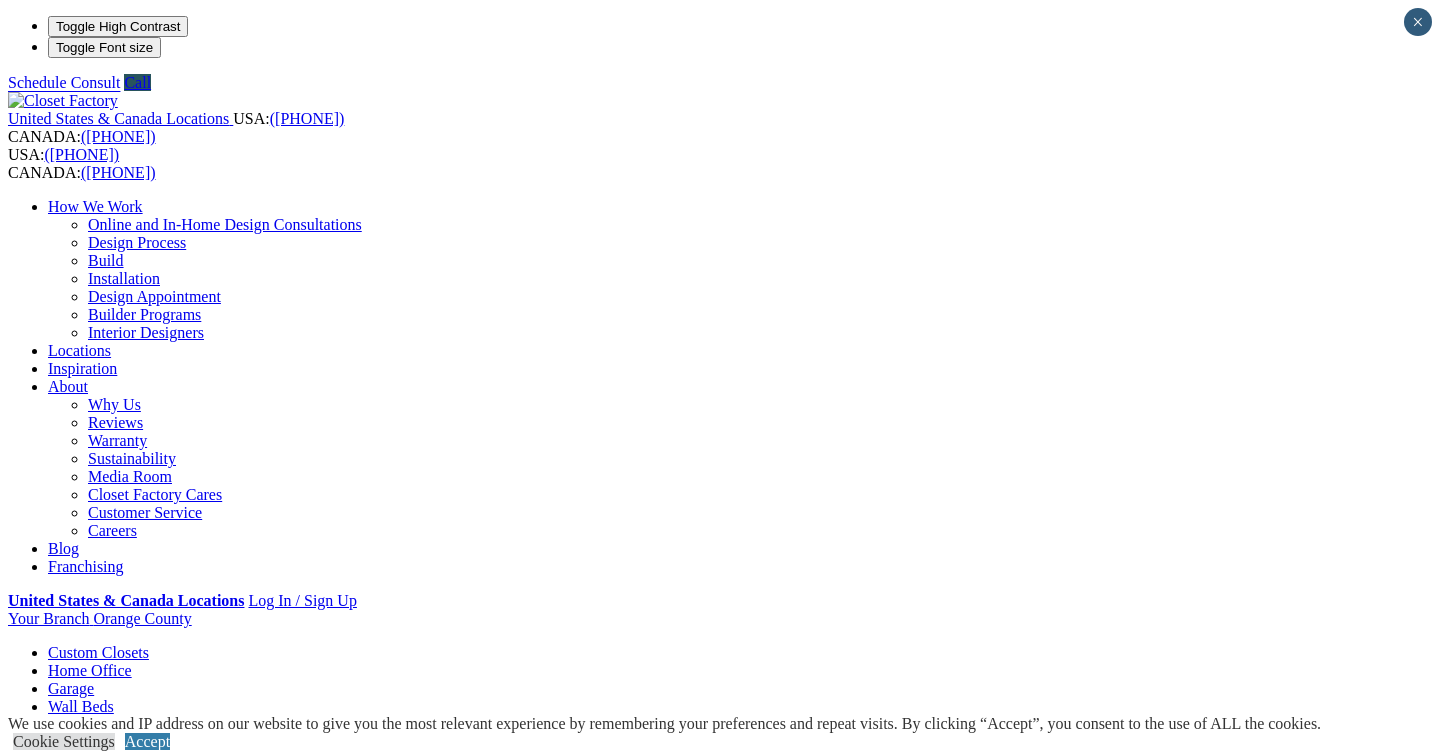click on "*" at bounding box center (317, 1091) 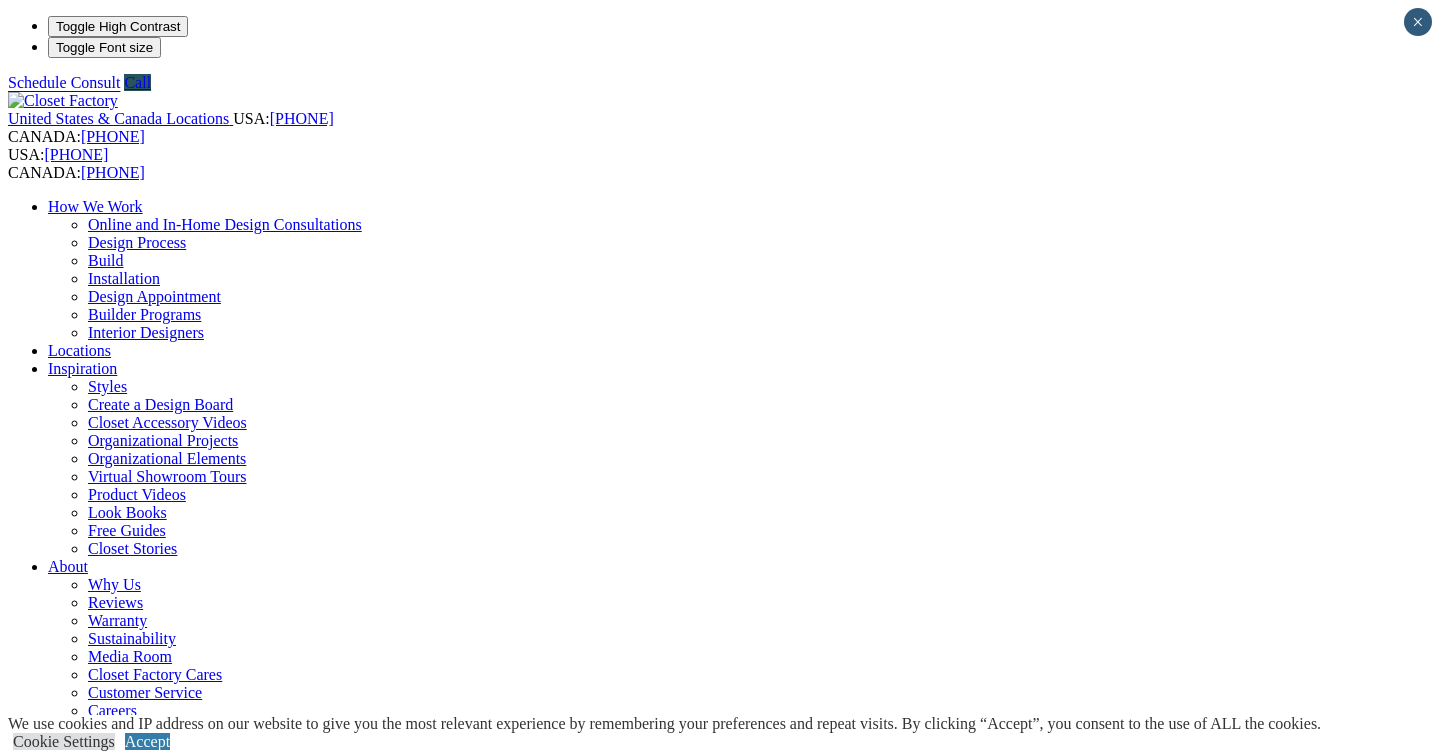 scroll, scrollTop: 0, scrollLeft: 0, axis: both 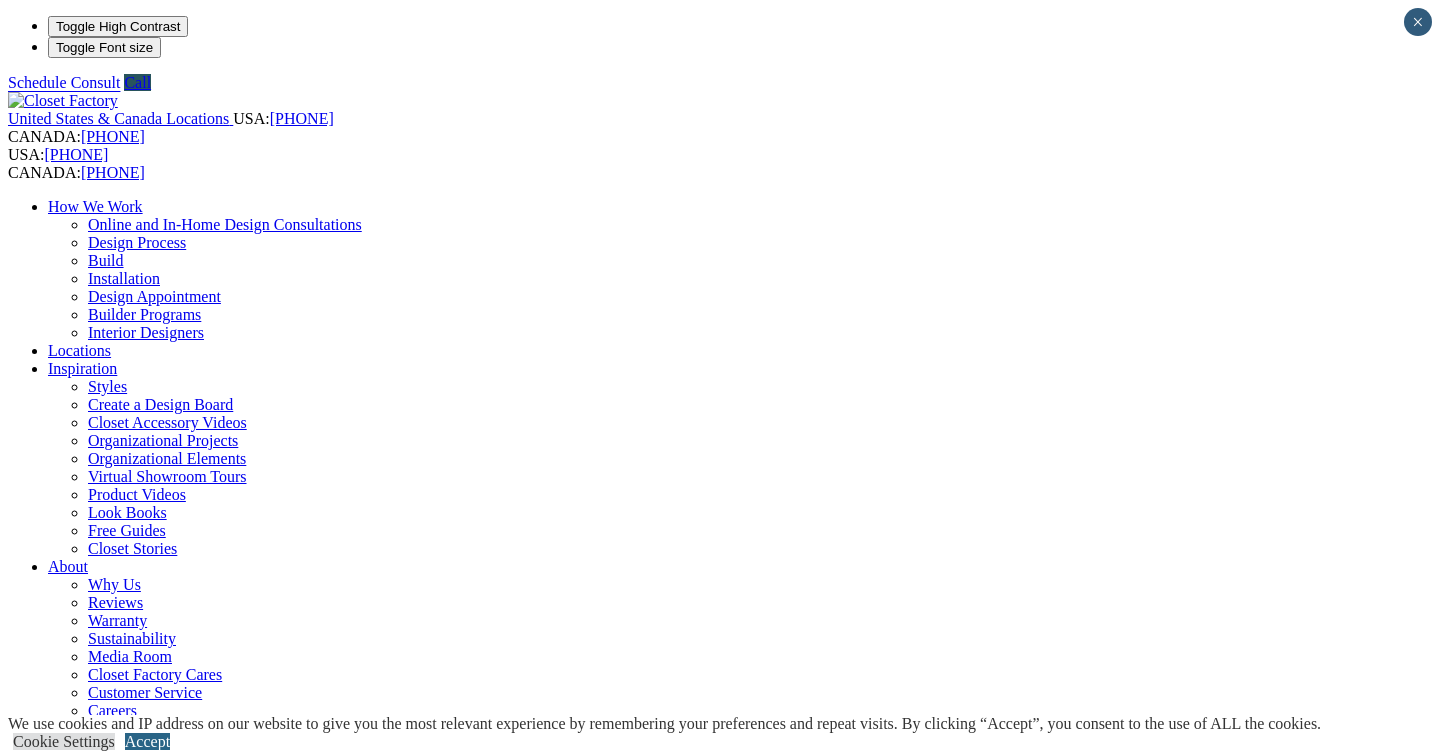 click on "Accept" at bounding box center (147, 741) 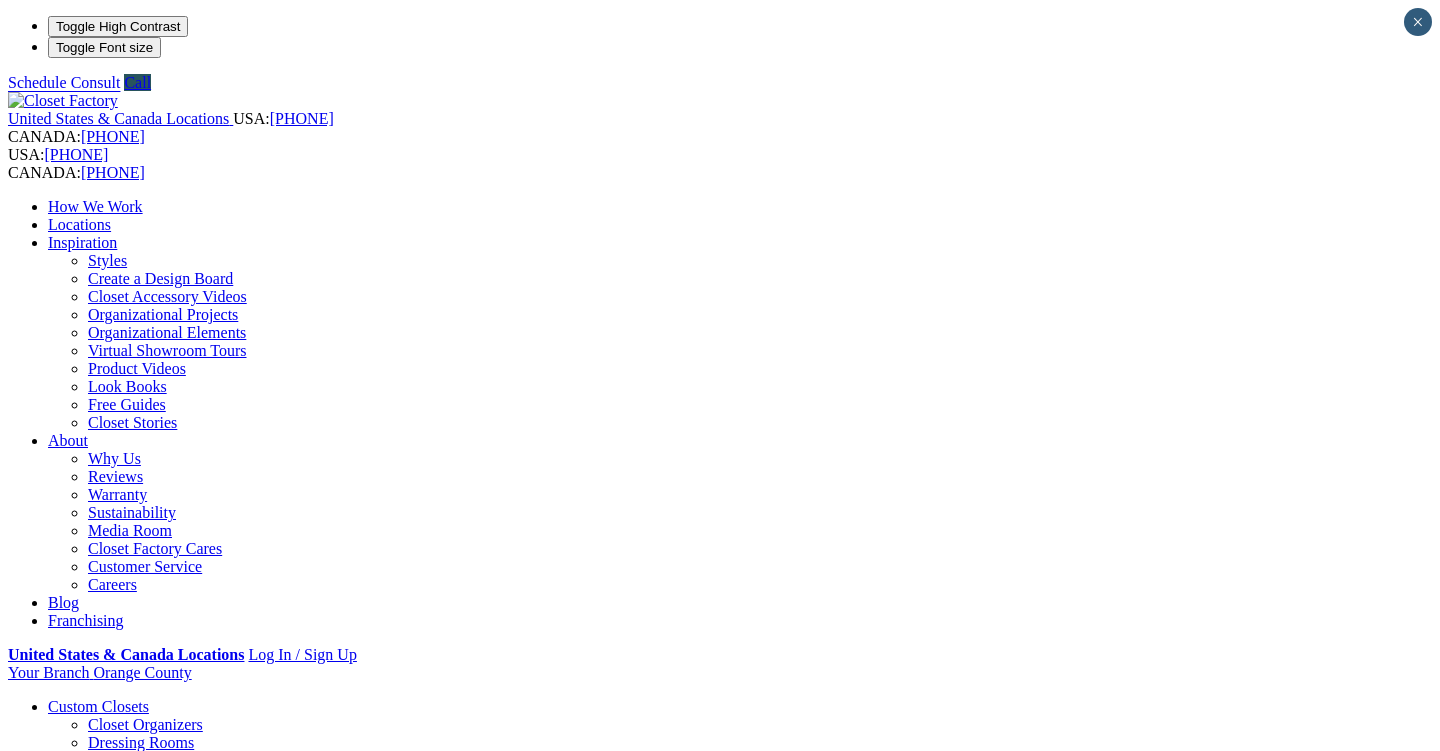 click on "Closet Organizers" at bounding box center [145, 724] 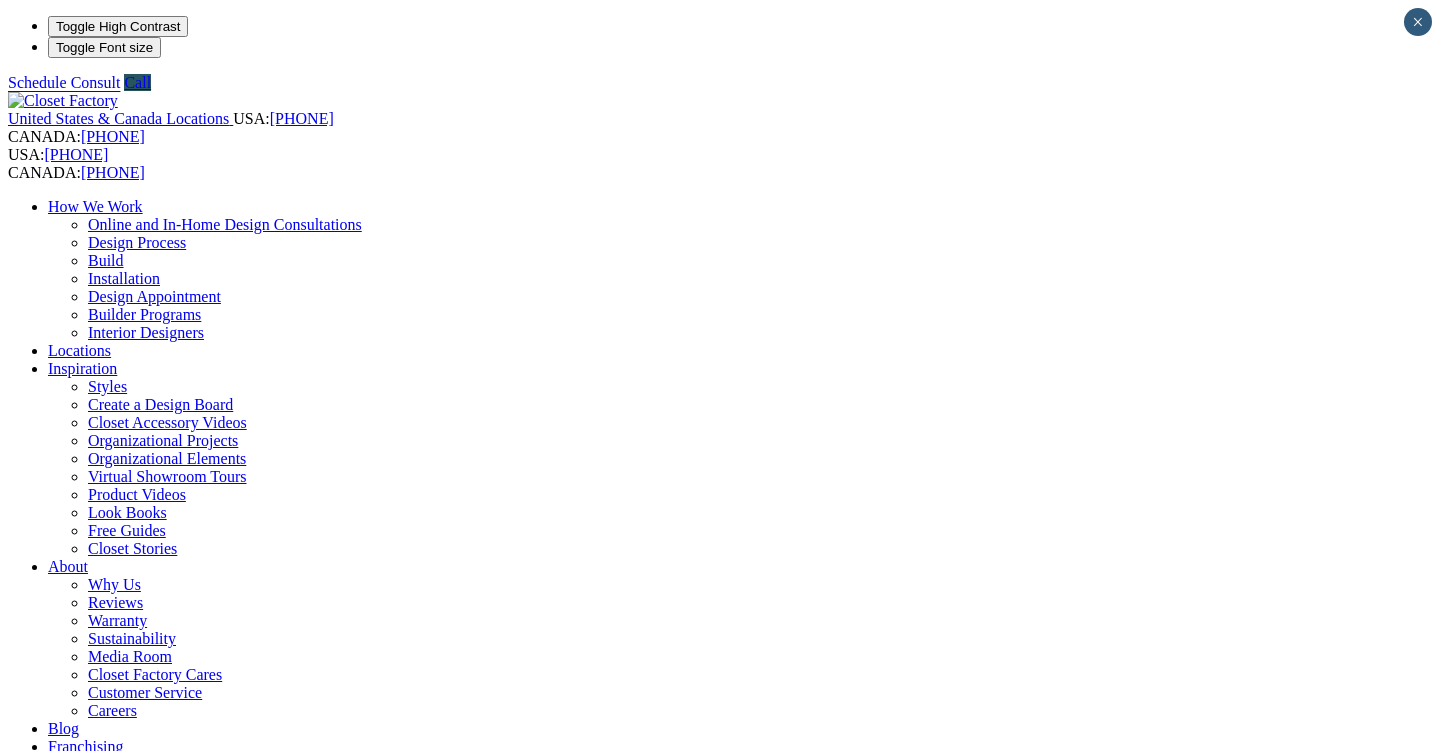 scroll, scrollTop: 0, scrollLeft: 0, axis: both 